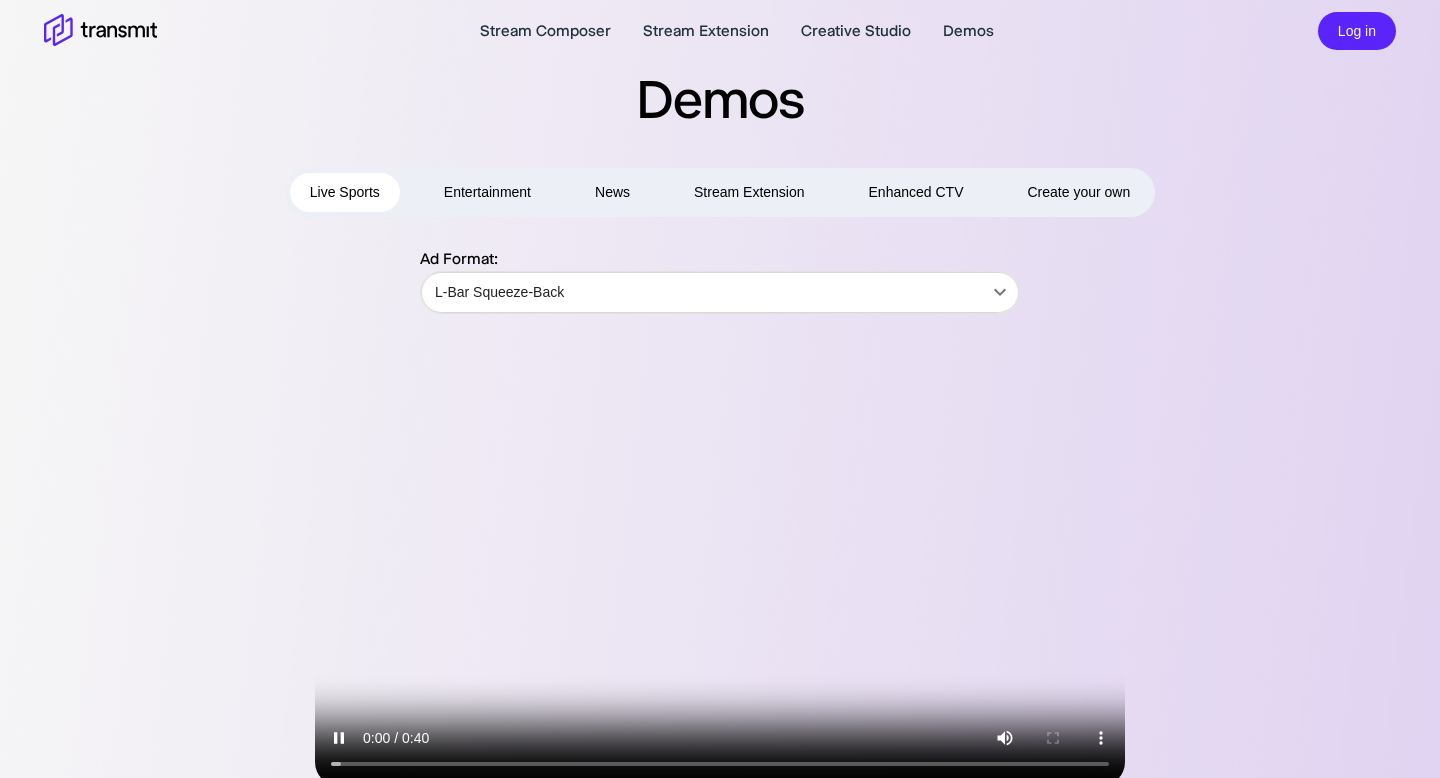 scroll, scrollTop: 0, scrollLeft: 0, axis: both 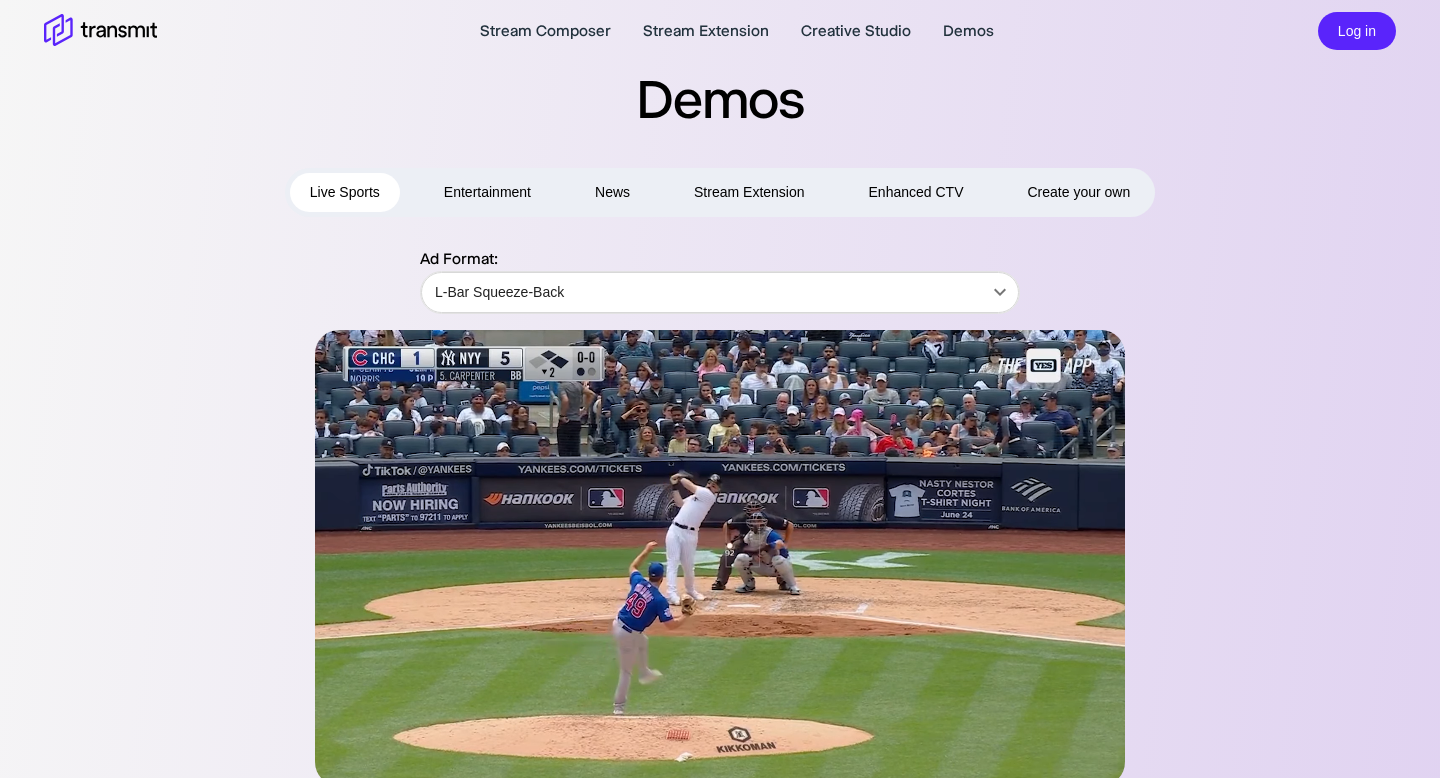 click on "Enhanced CTV" at bounding box center [916, 192] 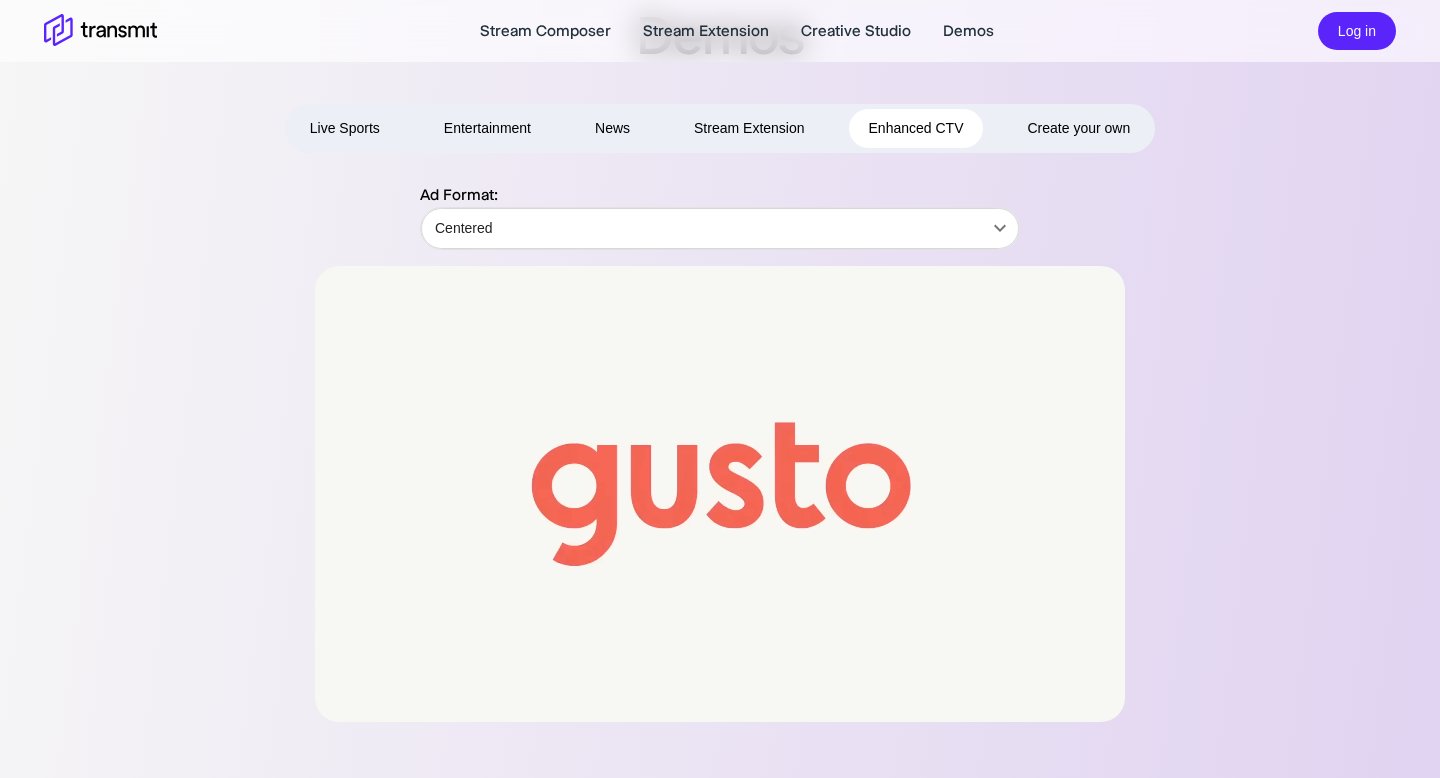 scroll, scrollTop: 0, scrollLeft: 0, axis: both 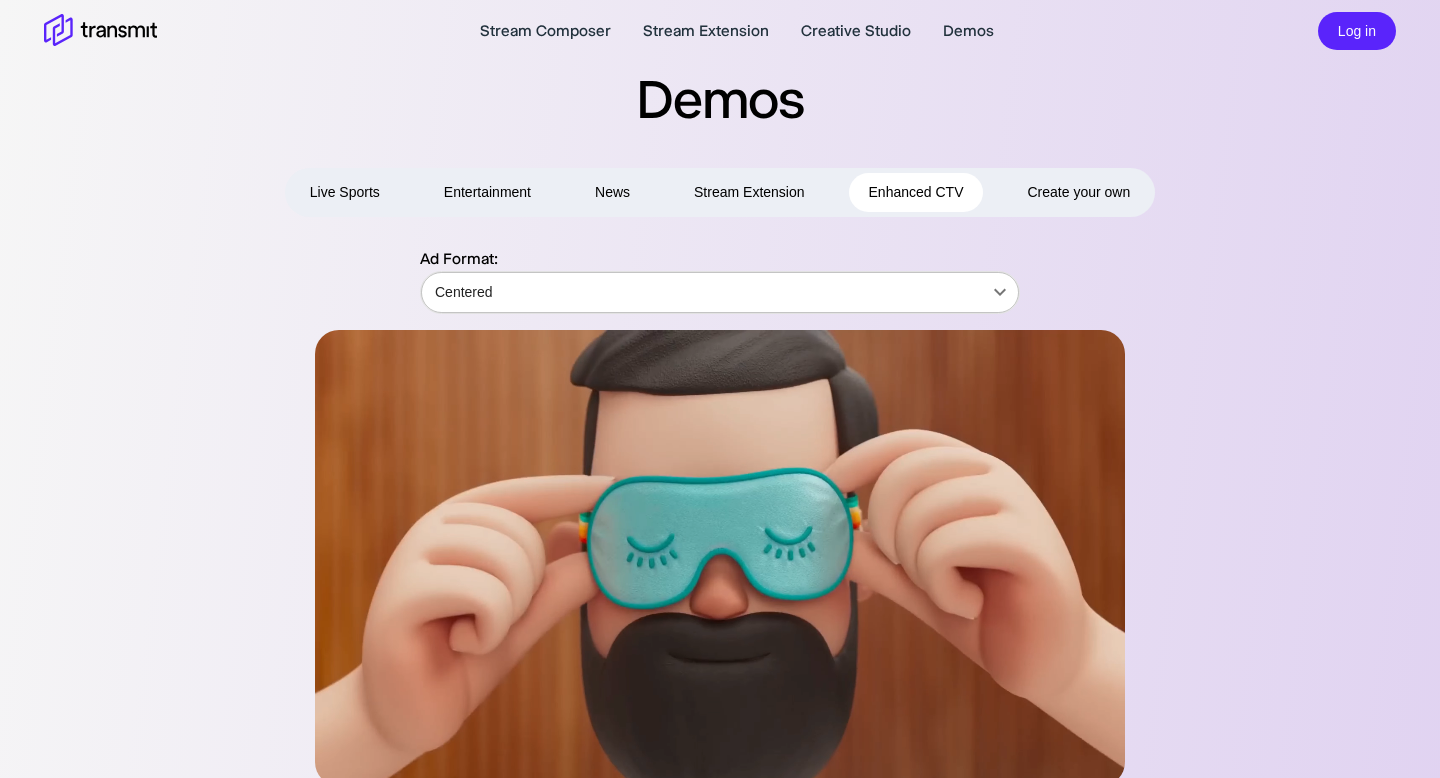 click on "Stream Composer Stream Extension Creative Studio Demos Log in Demos Live Sports Entertainment News Stream Extension Enhanced CTV Create your own Ad Format: Centered Centered ​ Product Stream Composer Stream Extension Creative Studio Demos Careers Press Request a Demo Contact Us Policies Privacy Policy Security Policy Follow Us X Instagram LinkedIn ©  [YEAR]  Transmit. All Rights Reserved. Site by   Wheelhouse." at bounding box center [720, 389] 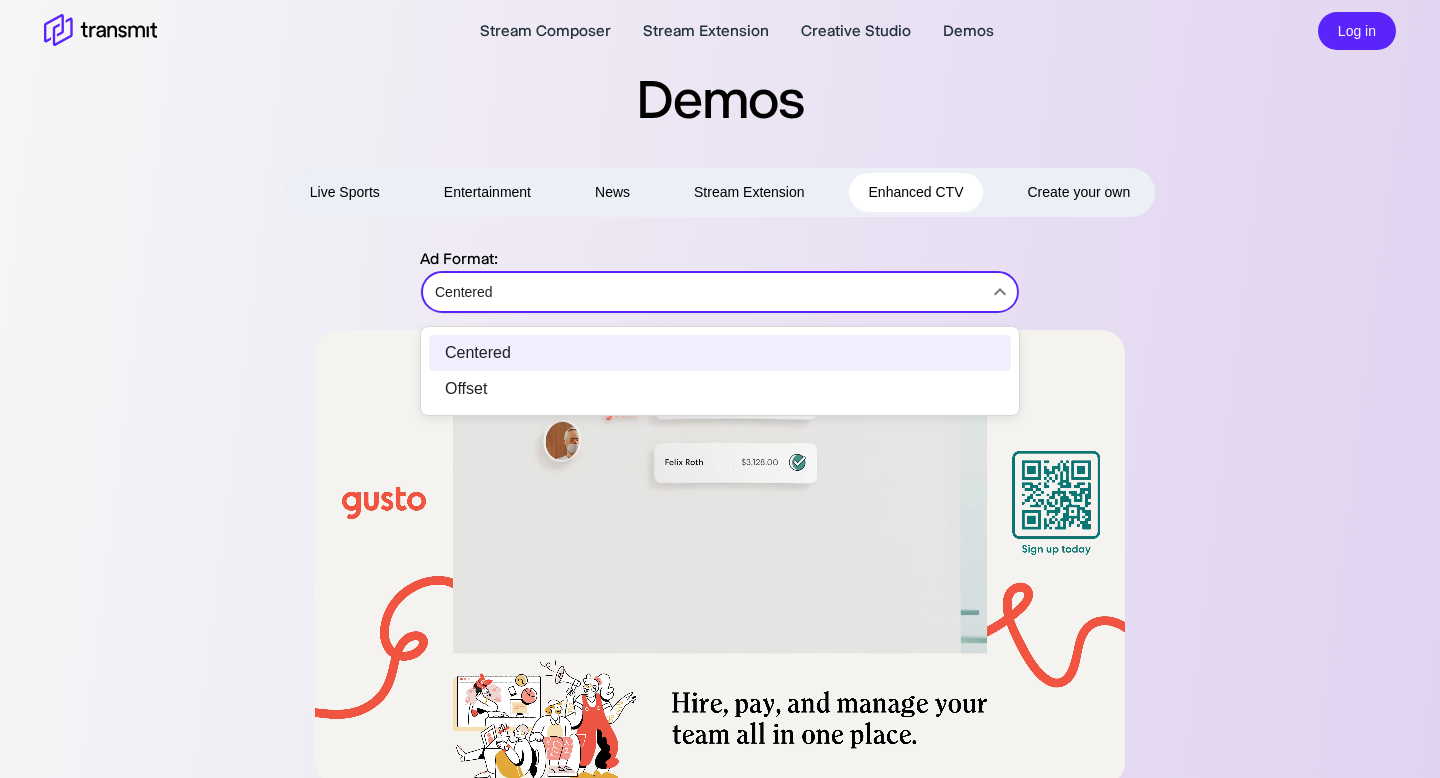 click on "Centered Offset" at bounding box center [720, 371] 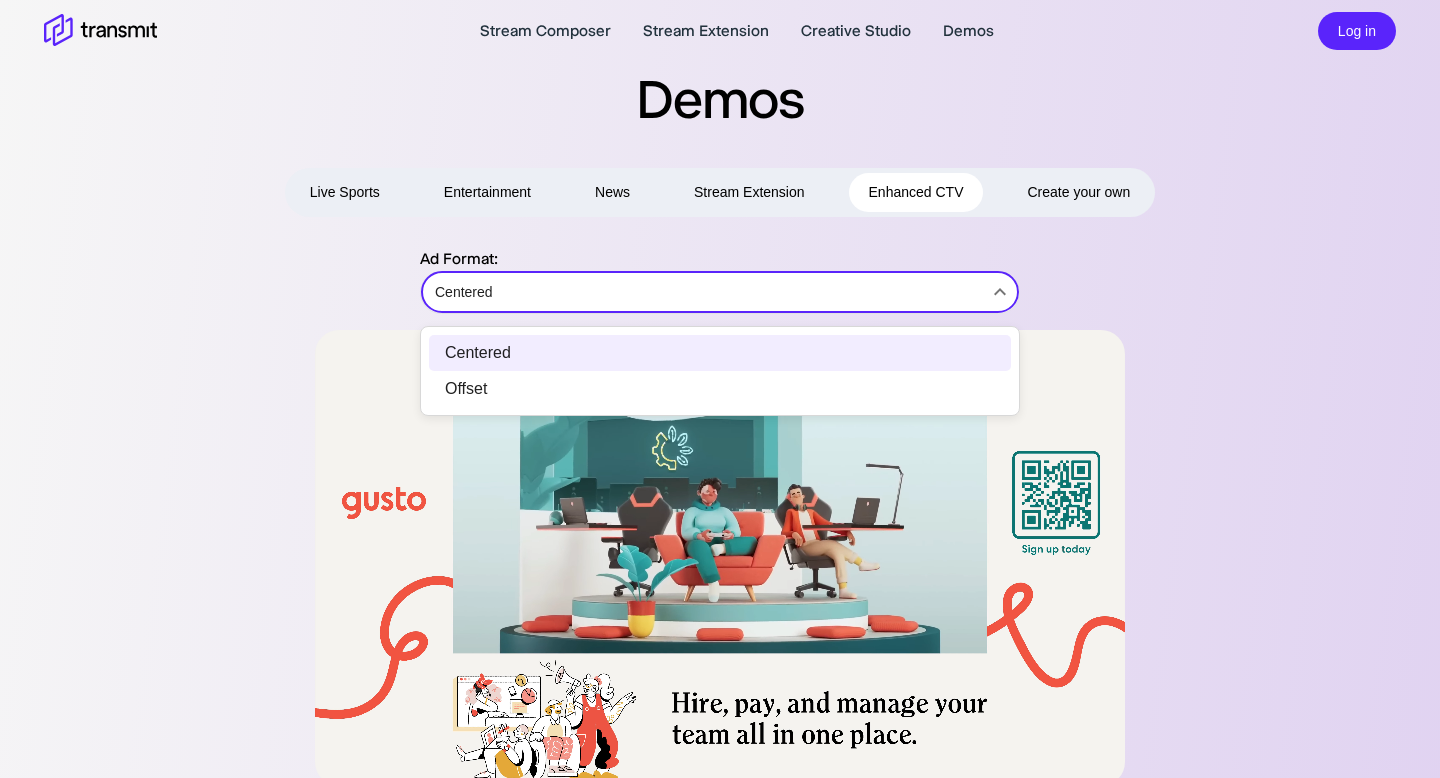 click on "Offset" at bounding box center (720, 389) 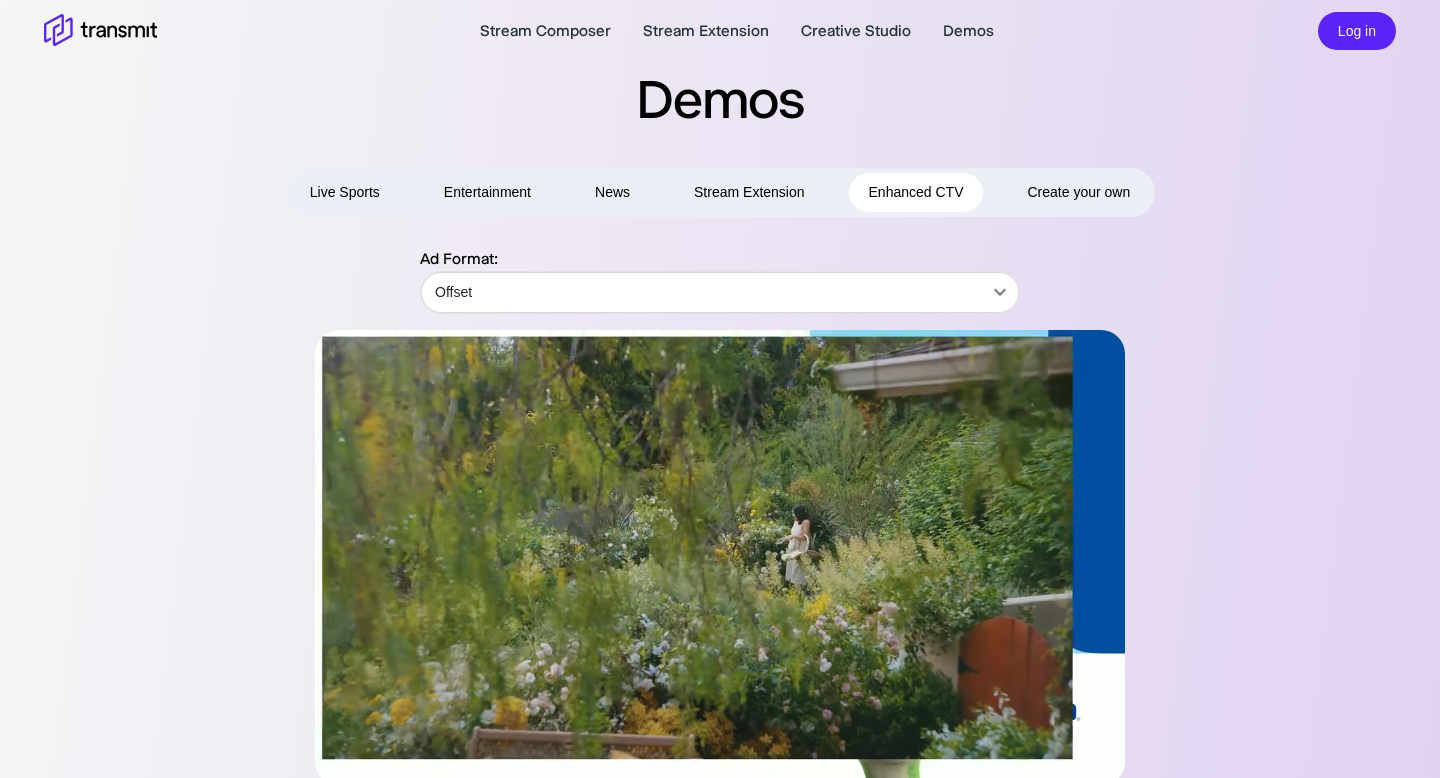 click on "Stream Extension" at bounding box center (749, 192) 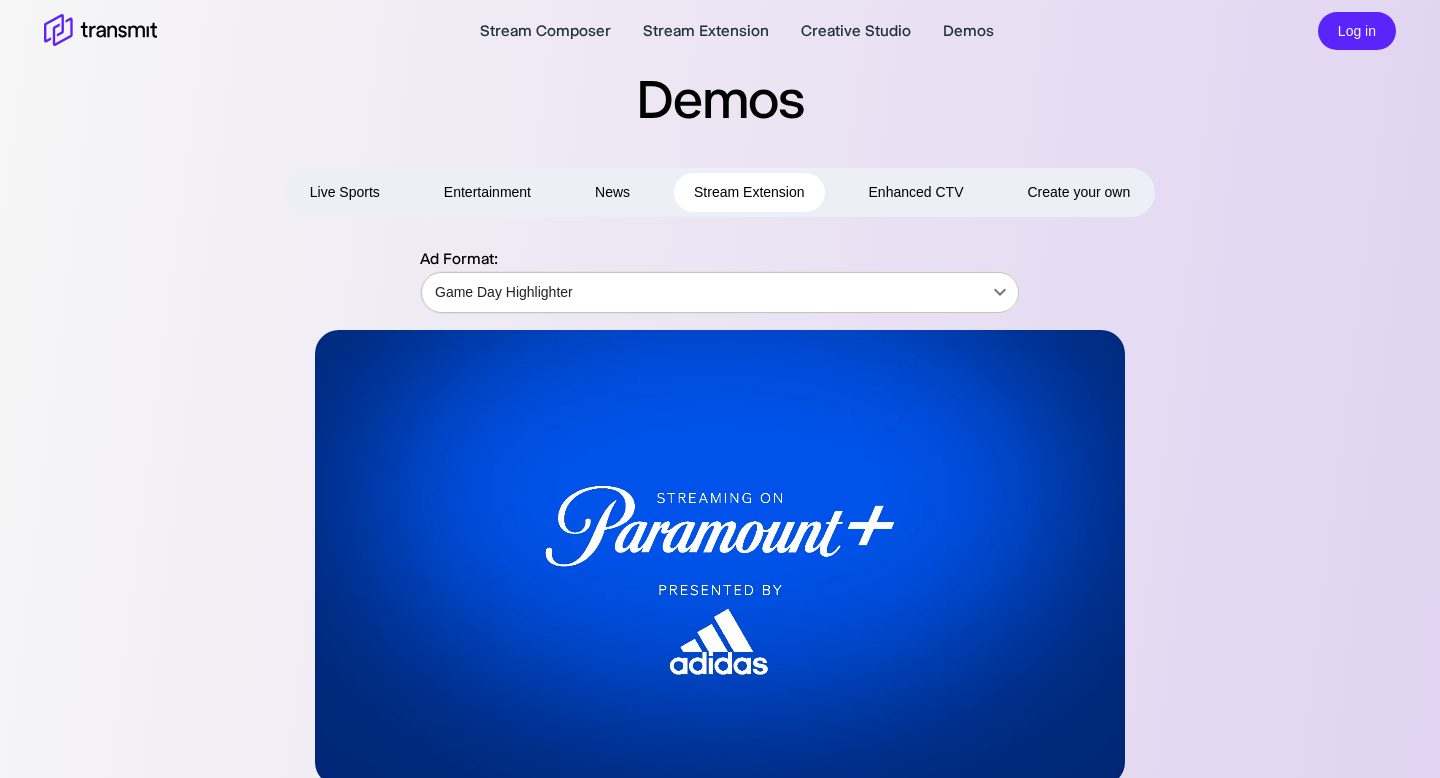 click on "Stream Composer Stream Extension Creative Studio Demos Log in Demos Live Sports Entertainment News Stream Extension Enhanced CTV Create your own Ad Format: Game Day Highlighter Game Day Highlighter ​ Product Stream Composer Stream Extension Creative Studio Demos Careers Press Request a Demo Contact Us Policies Privacy Policy Security Policy Follow Us X Instagram LinkedIn ©  [YEAR]  Transmit. All Rights Reserved. Site by   Wheelhouse." at bounding box center (720, 389) 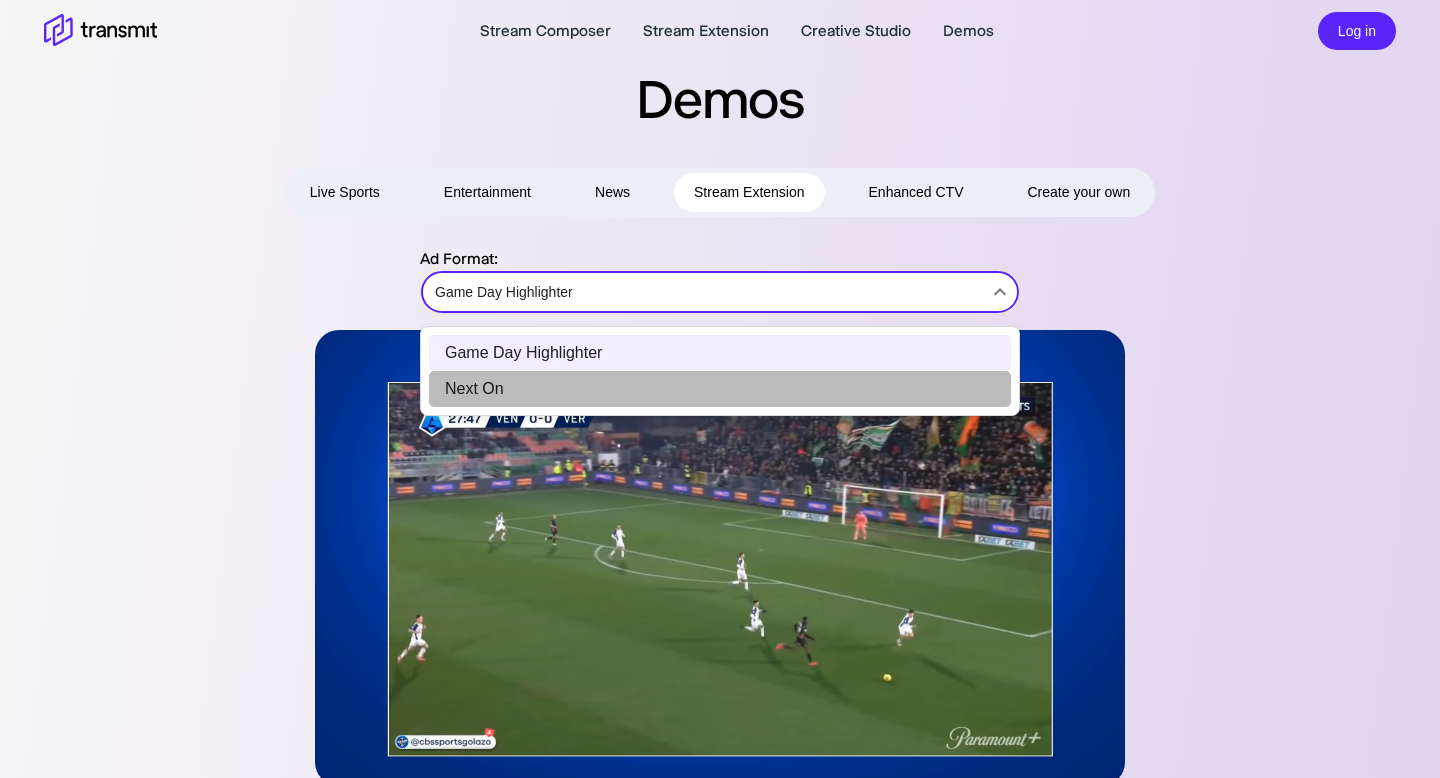 click on "Next On" at bounding box center [720, 389] 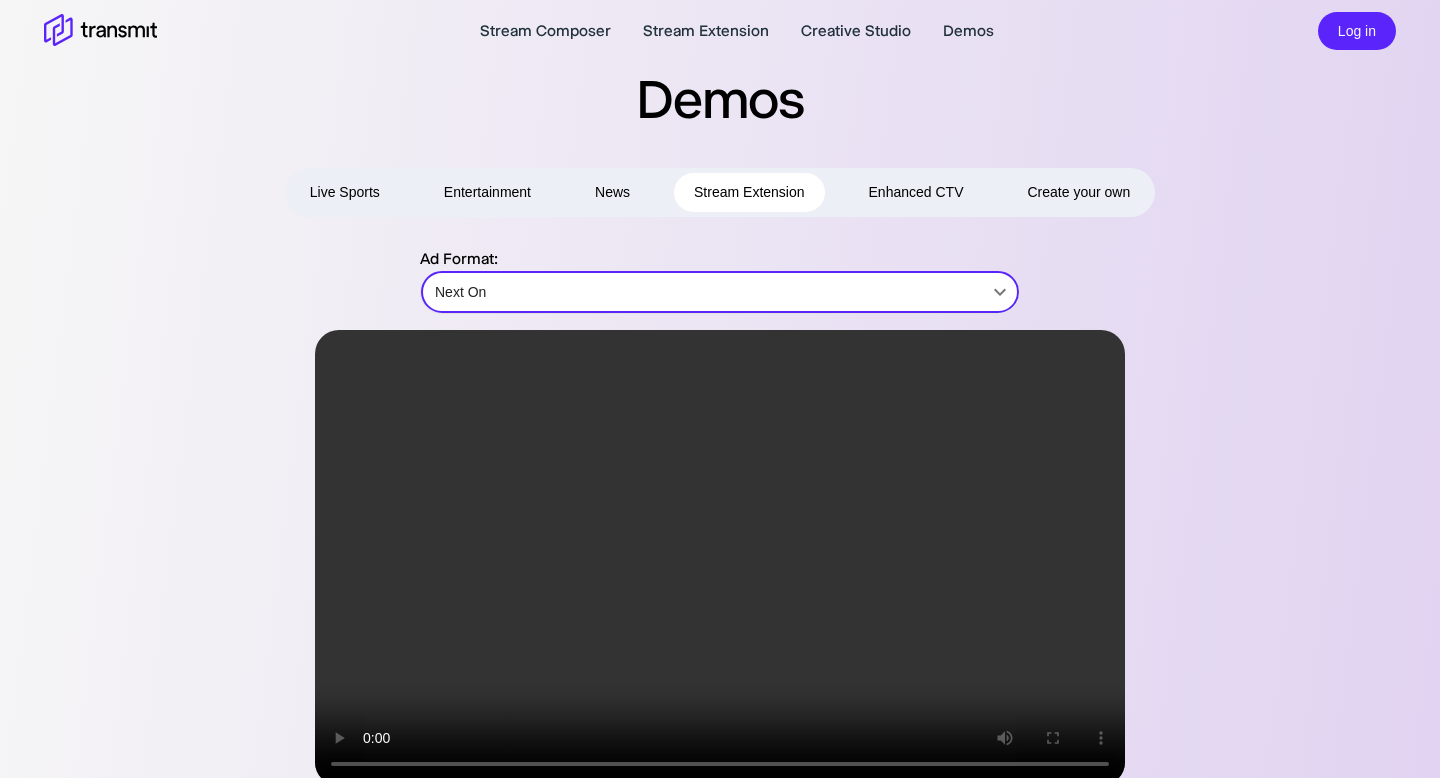 click on "News" at bounding box center [612, 192] 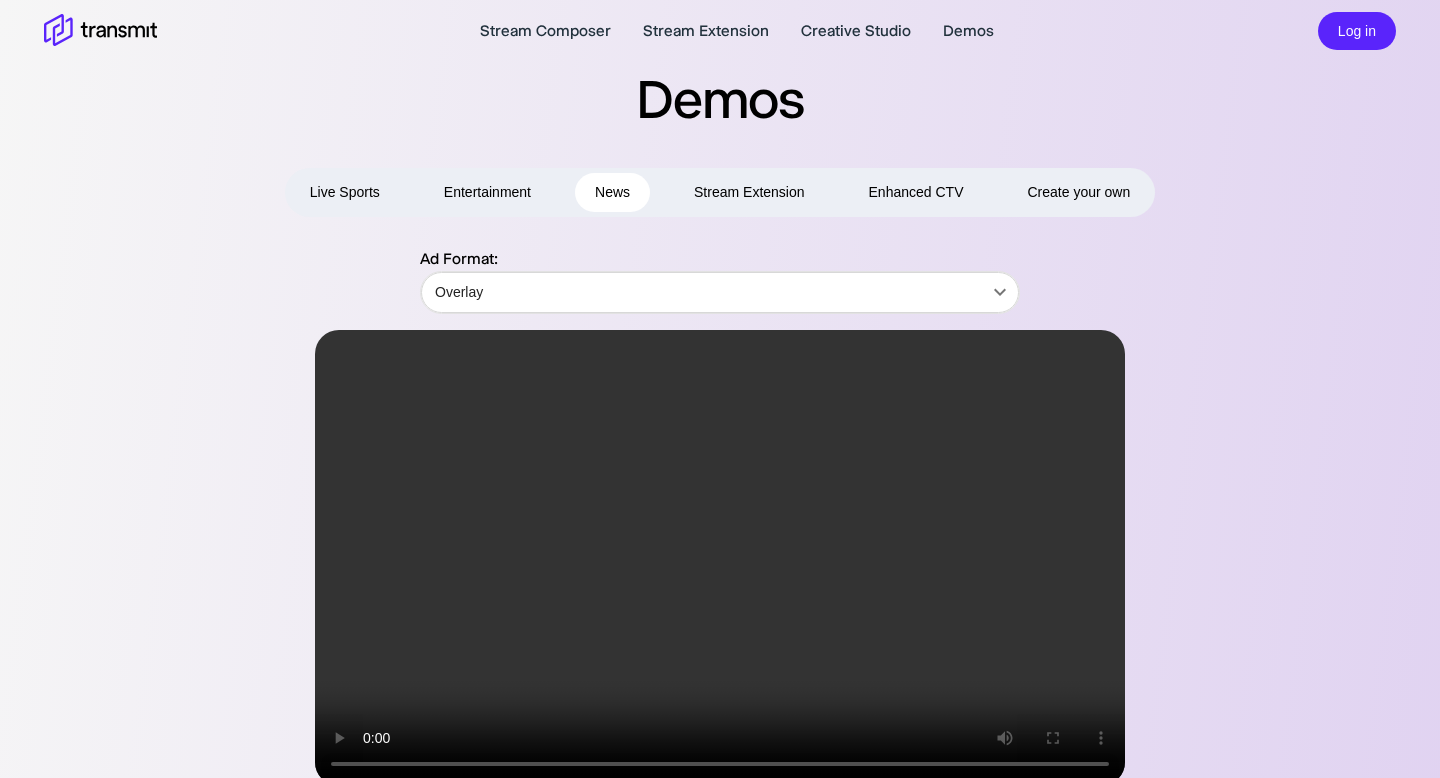 click on "Entertainment" at bounding box center [487, 192] 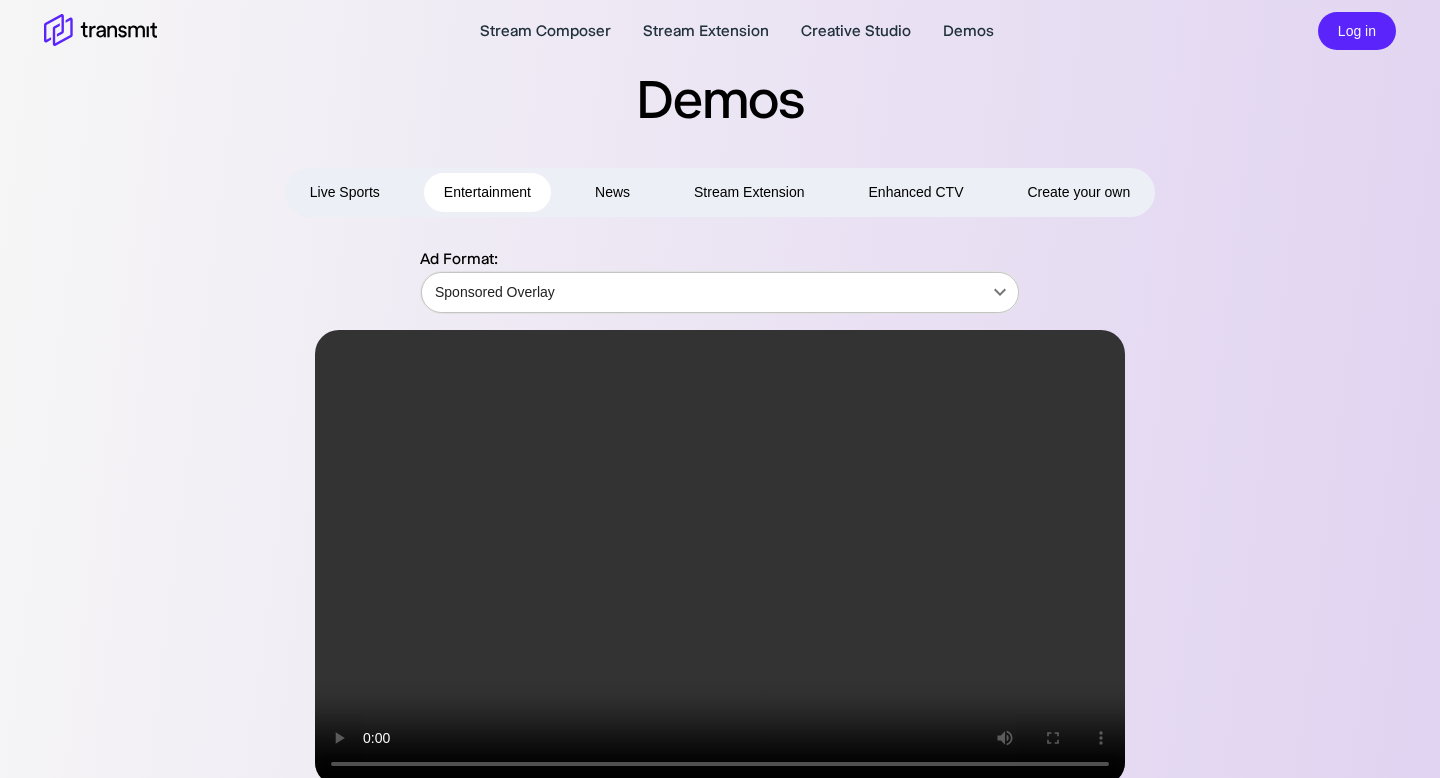click on "Stream Composer Stream Extension Creative Studio Demos Log in Demos Live Sports Entertainment News Stream Extension Enhanced CTV Create your own Ad Format: Sponsored Overlay Sponsored Overlay ​ Product Stream Composer Stream Extension Creative Studio Demos Careers Press Request a Demo Contact Us Policies Privacy Policy Security Policy Follow Us X Instagram LinkedIn ©  [YEAR]  Transmit. All Rights Reserved. Site by   Wheelhouse." at bounding box center (720, 389) 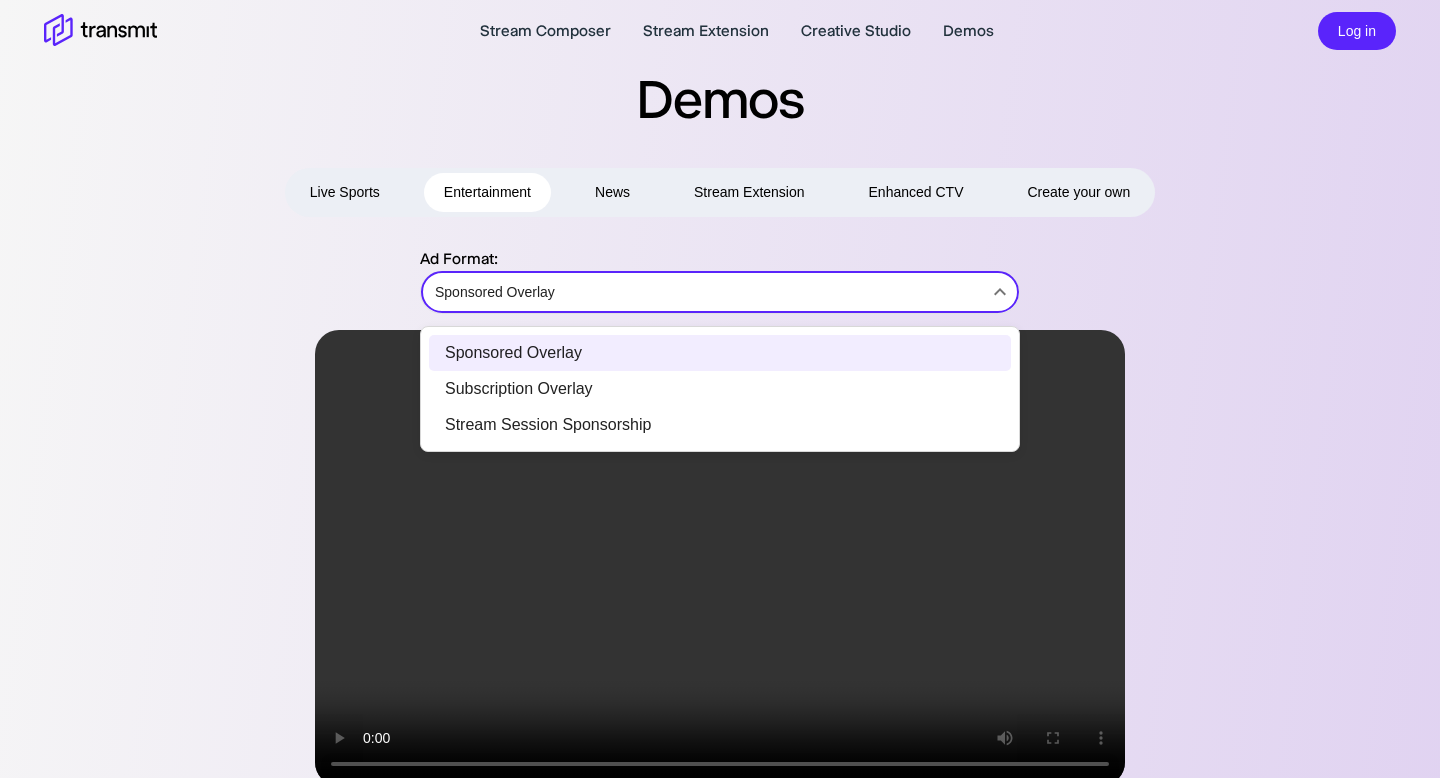 click on "Subscription Overlay" at bounding box center (720, 389) 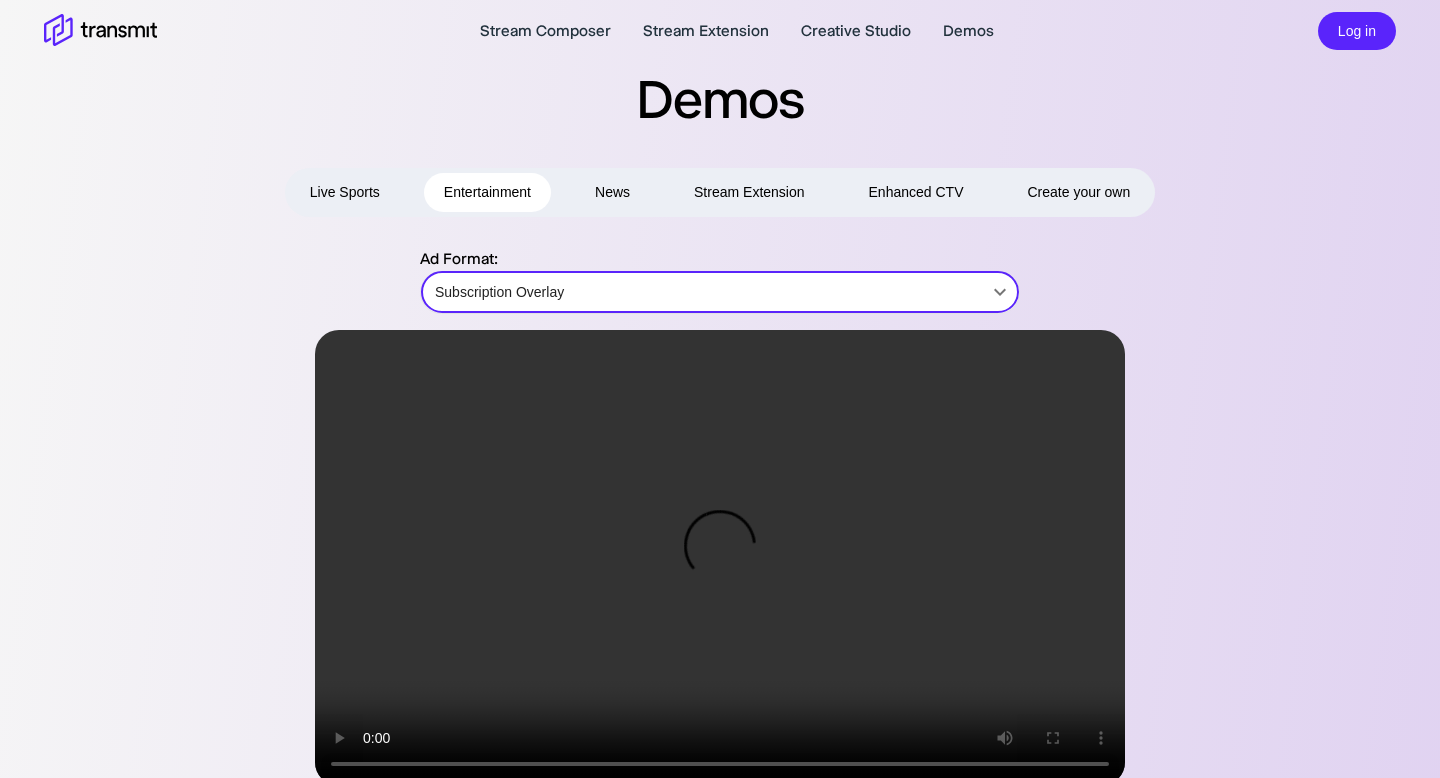 click on "Stream Composer Stream Extension Creative Studio Demos Log in Demos Live Sports Entertainment News Stream Extension Enhanced CTV Create your own Ad Format: Subscription Overlay Subscription Overlay ​ Product Stream Composer Stream Extension Creative Studio Demos Careers Press Request a Demo Contact Us Policies Privacy Policy Security Policy Follow Us X Instagram LinkedIn ©  [YEAR]  Transmit. All Rights Reserved. Site by   Wheelhouse." at bounding box center [720, 389] 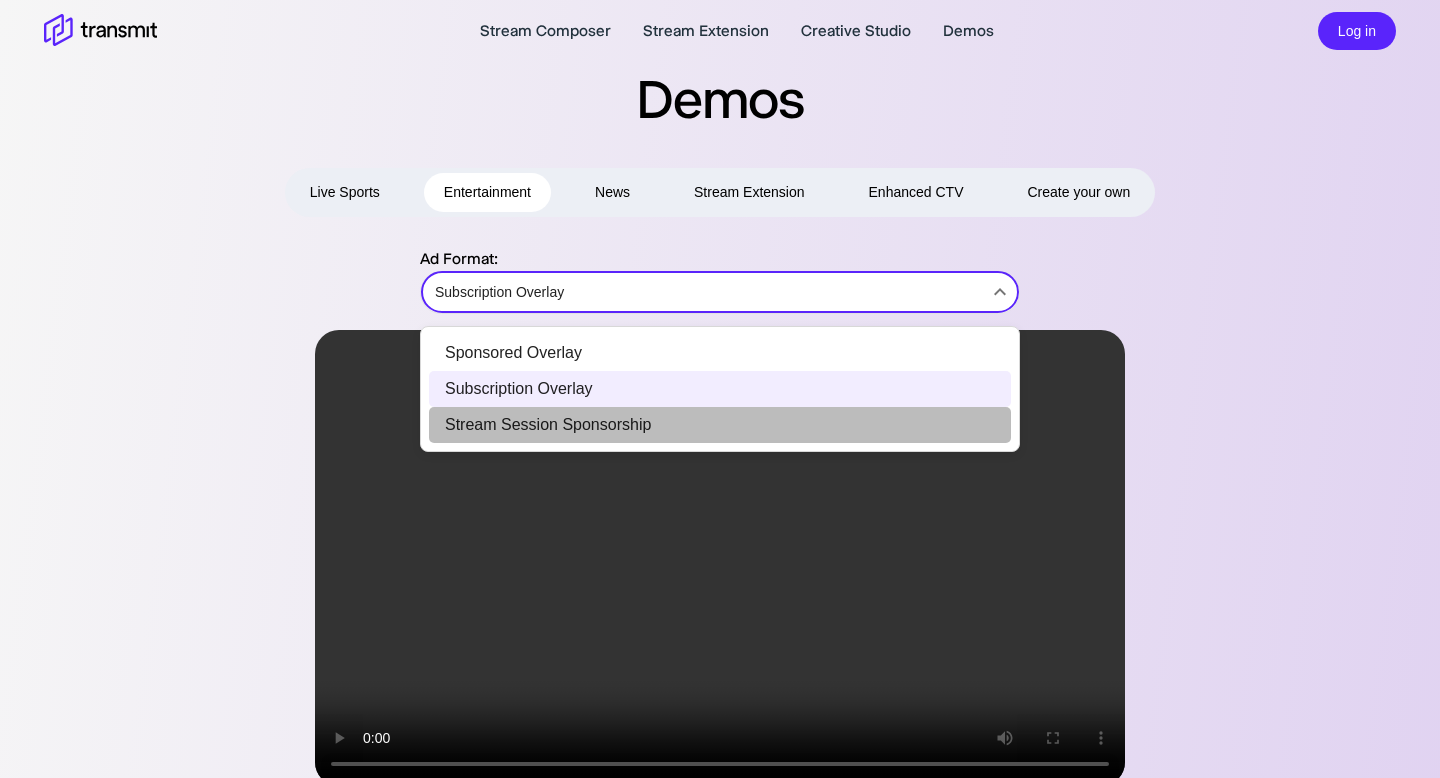 click on "Stream Session Sponsorship" at bounding box center [720, 425] 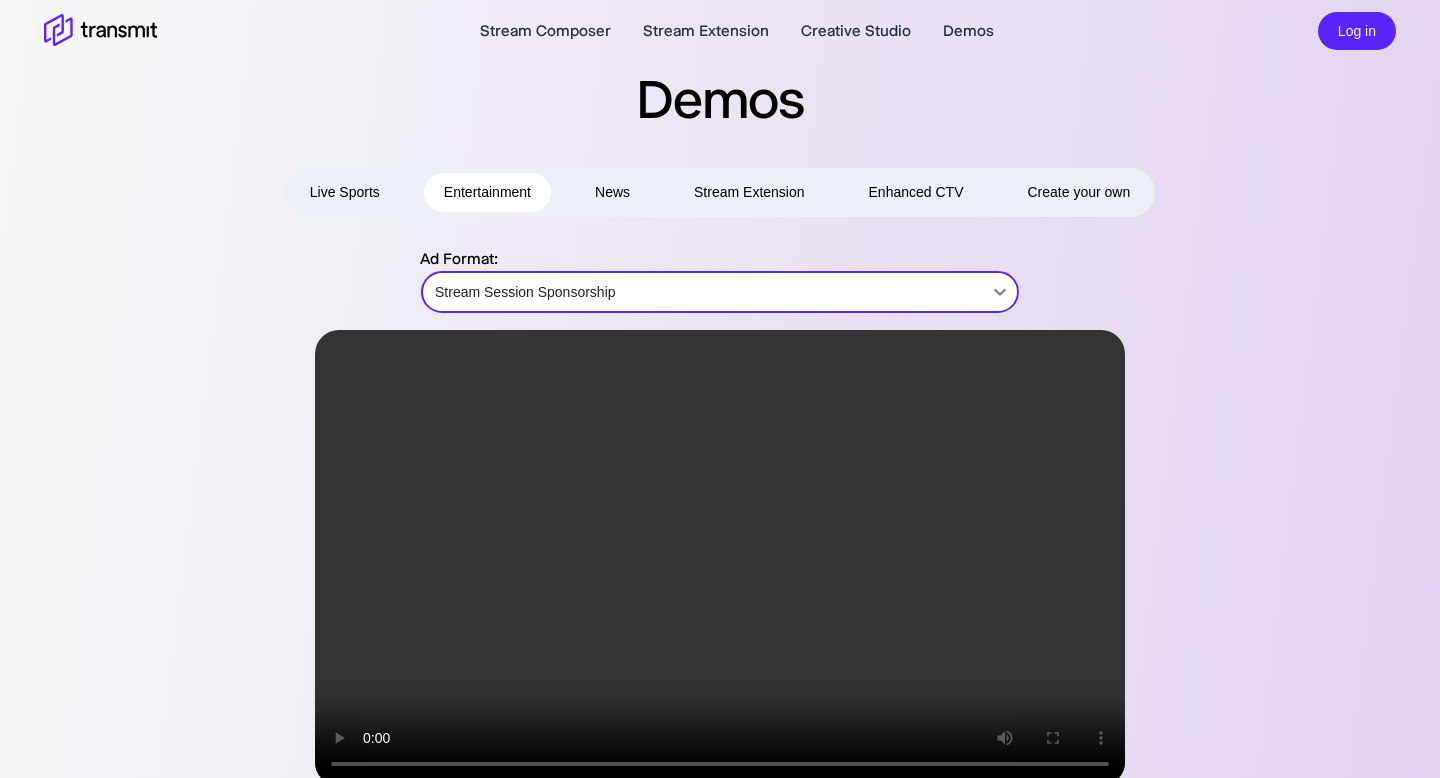 click on "Live Sports" at bounding box center (345, 192) 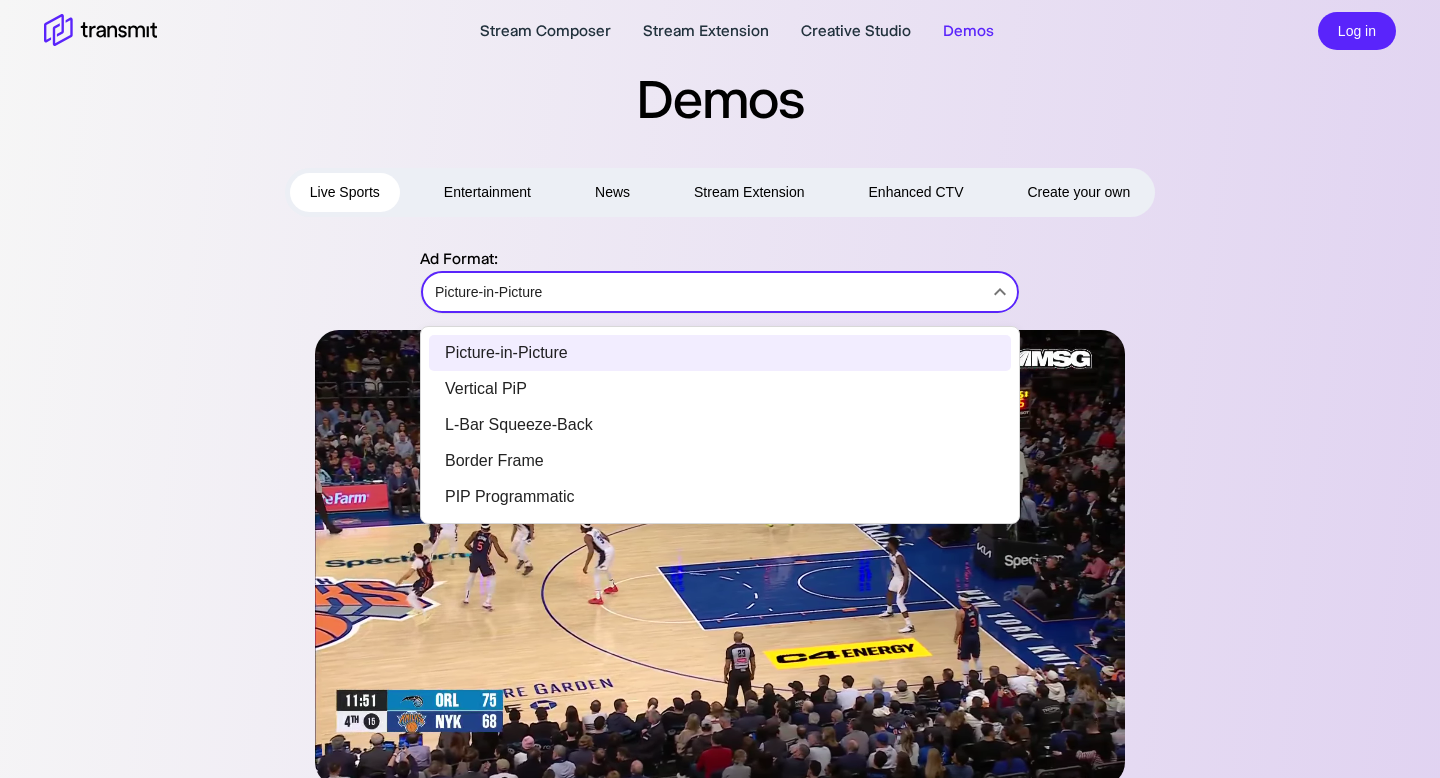 click on "Stream Composer Stream Extension Creative Studio Demos Log in Demos Live Sports Entertainment News Stream Extension Enhanced CTV Create your own Ad Format: Picture-in-Picture Picture-in-Picture ​ Product Stream Composer Stream Extension Creative Studio Demos Careers Press Request a Demo Contact Us Policies Privacy Policy Security Policy Follow Us X Instagram LinkedIn ©  2025  Transmit. All Rights Reserved. Site by   Wheelhouse.
Picture-in-Picture Vertical PiP L-Bar Squeeze-Back Border Frame PIP Programmatic" at bounding box center [720, 389] 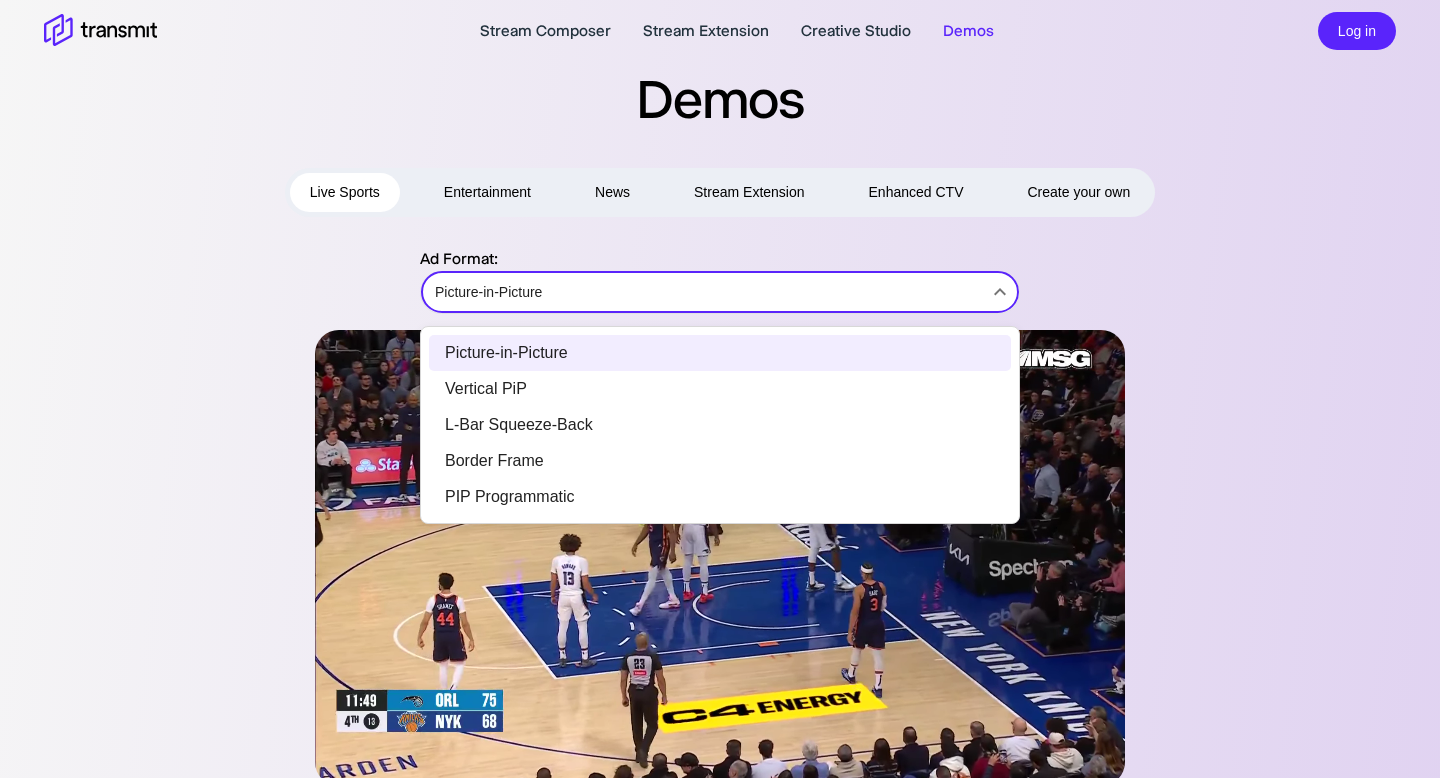 click at bounding box center (720, 389) 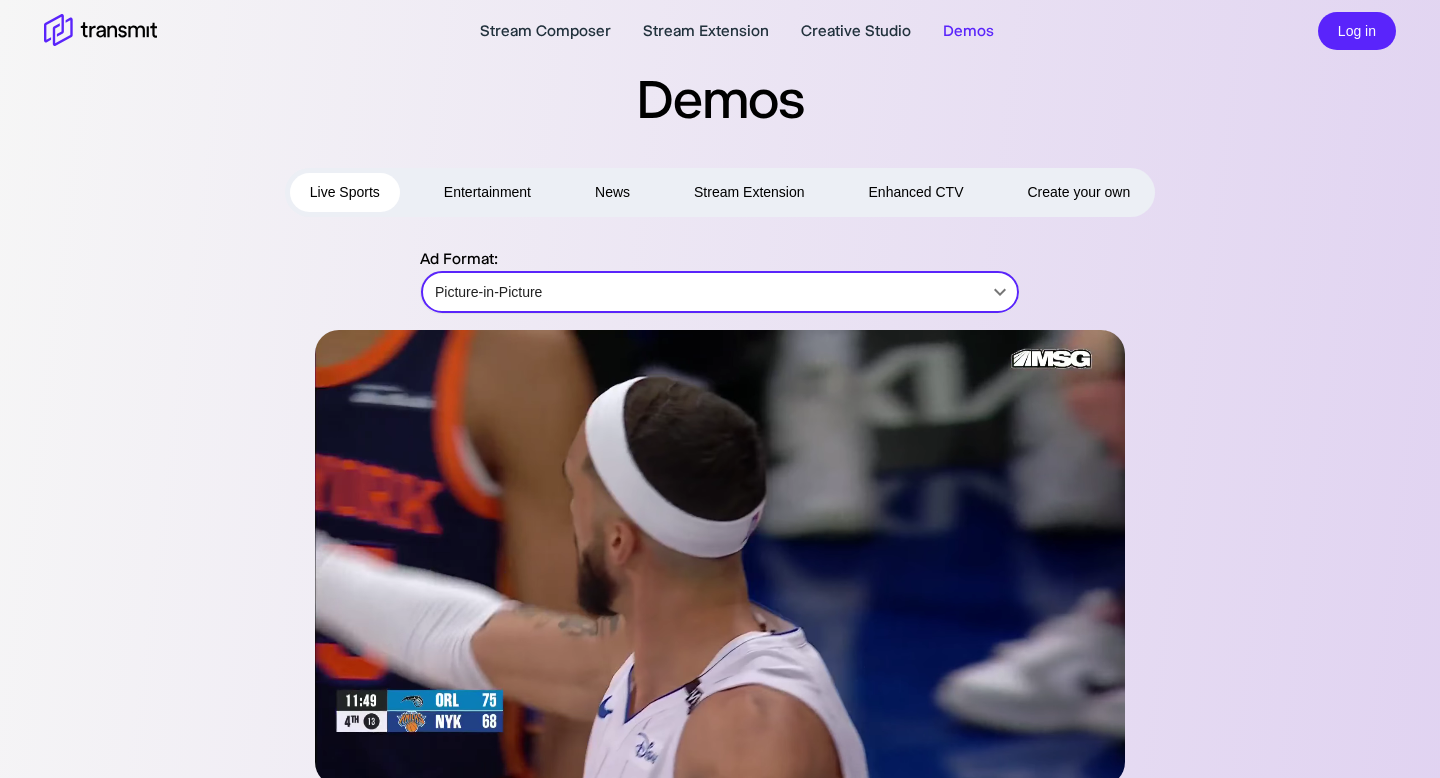 click on "Stream Composer Stream Extension Creative Studio Demos Log in Demos Live Sports Entertainment News Stream Extension Enhanced CTV Create your own Ad Format: Picture-in-Picture Picture-in-Picture ​ Product Stream Composer Stream Extension Creative Studio Demos Careers Press Request a Demo Contact Us Policies Privacy Policy Security Policy Follow Us X Instagram LinkedIn ©  [YEAR]  Transmit. All Rights Reserved. Site by   Wheelhouse." at bounding box center (720, 389) 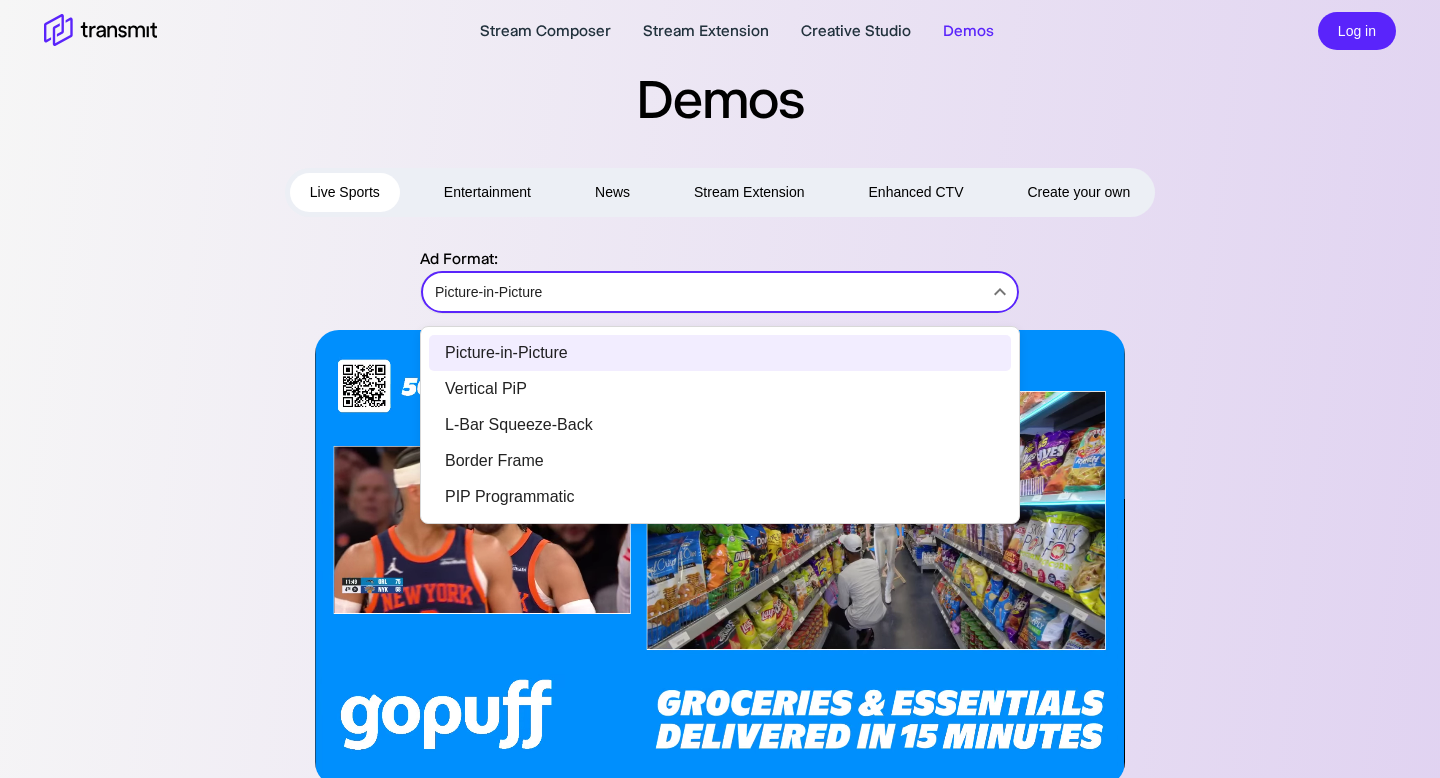 click on "Vertical PiP" at bounding box center (720, 389) 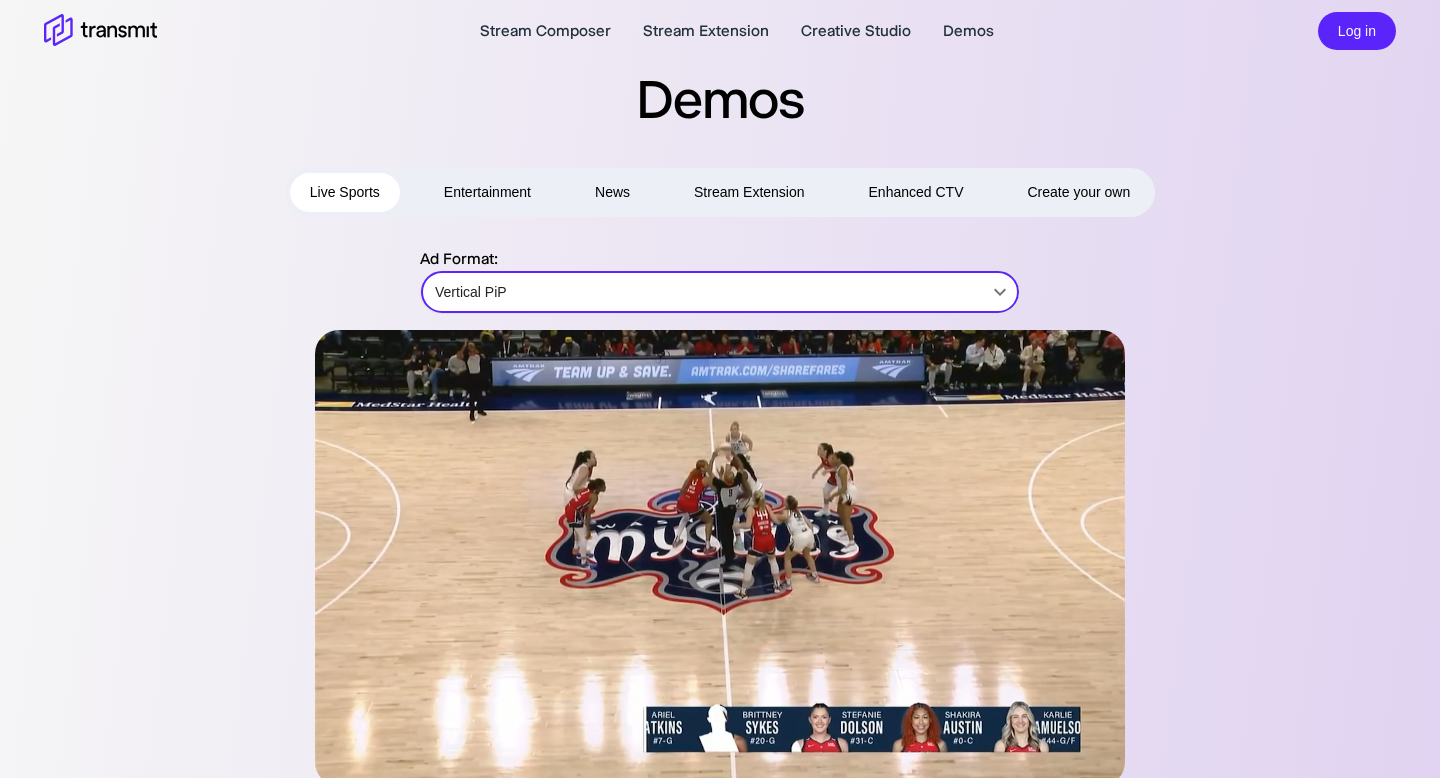 click on "Stream Composer Stream Extension Creative Studio Demos Log in Demos Live Sports Entertainment News Stream Extension Enhanced CTV Create your own Ad Format: Vertical PiP Vertical PiP ​ Product Stream Composer Stream Extension Creative Studio Demos Careers Press Request a Demo Contact Us Policies Privacy Policy Security Policy Follow Us X Instagram LinkedIn ©  2025  Transmit. All Rights Reserved. Site by   Wheelhouse." at bounding box center [720, 389] 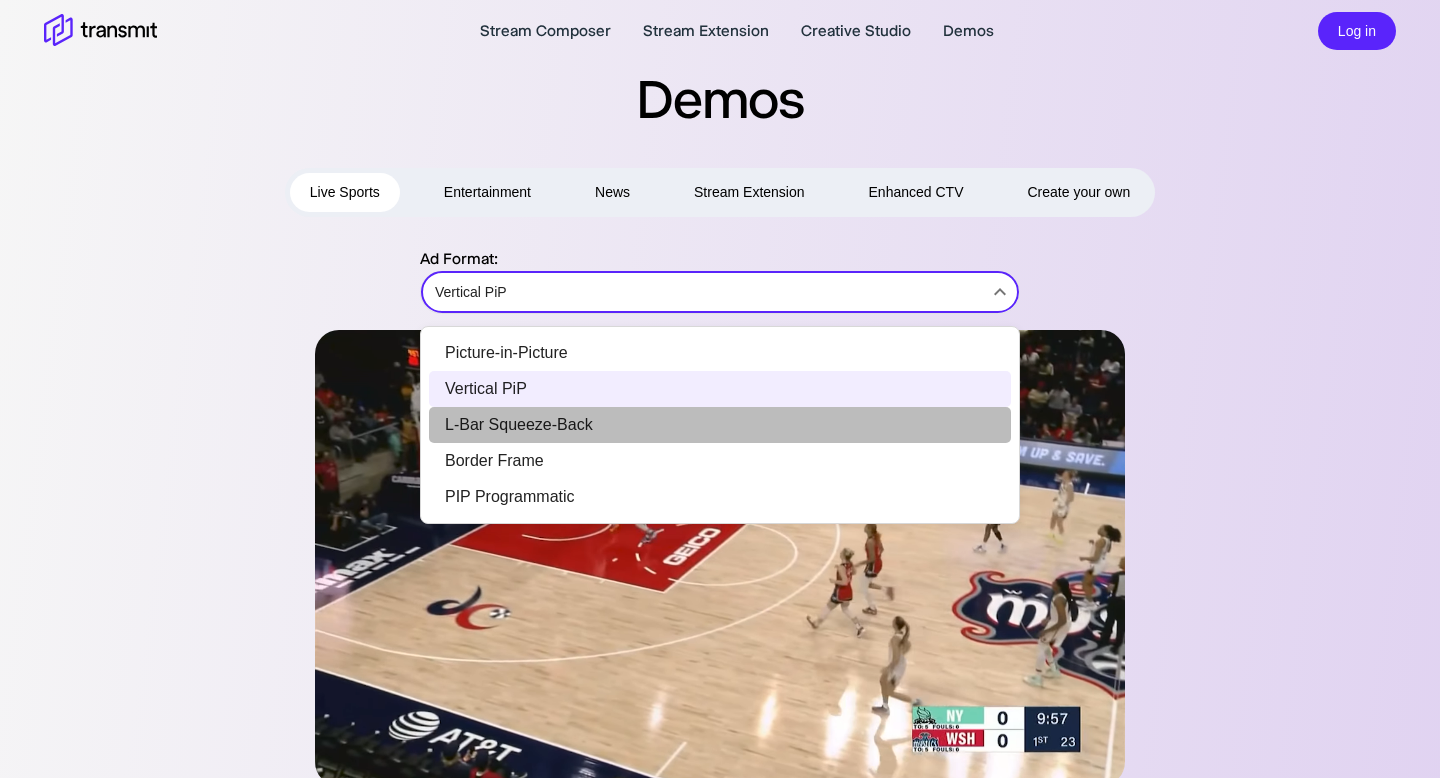 click on "L-Bar Squeeze-Back" at bounding box center (720, 425) 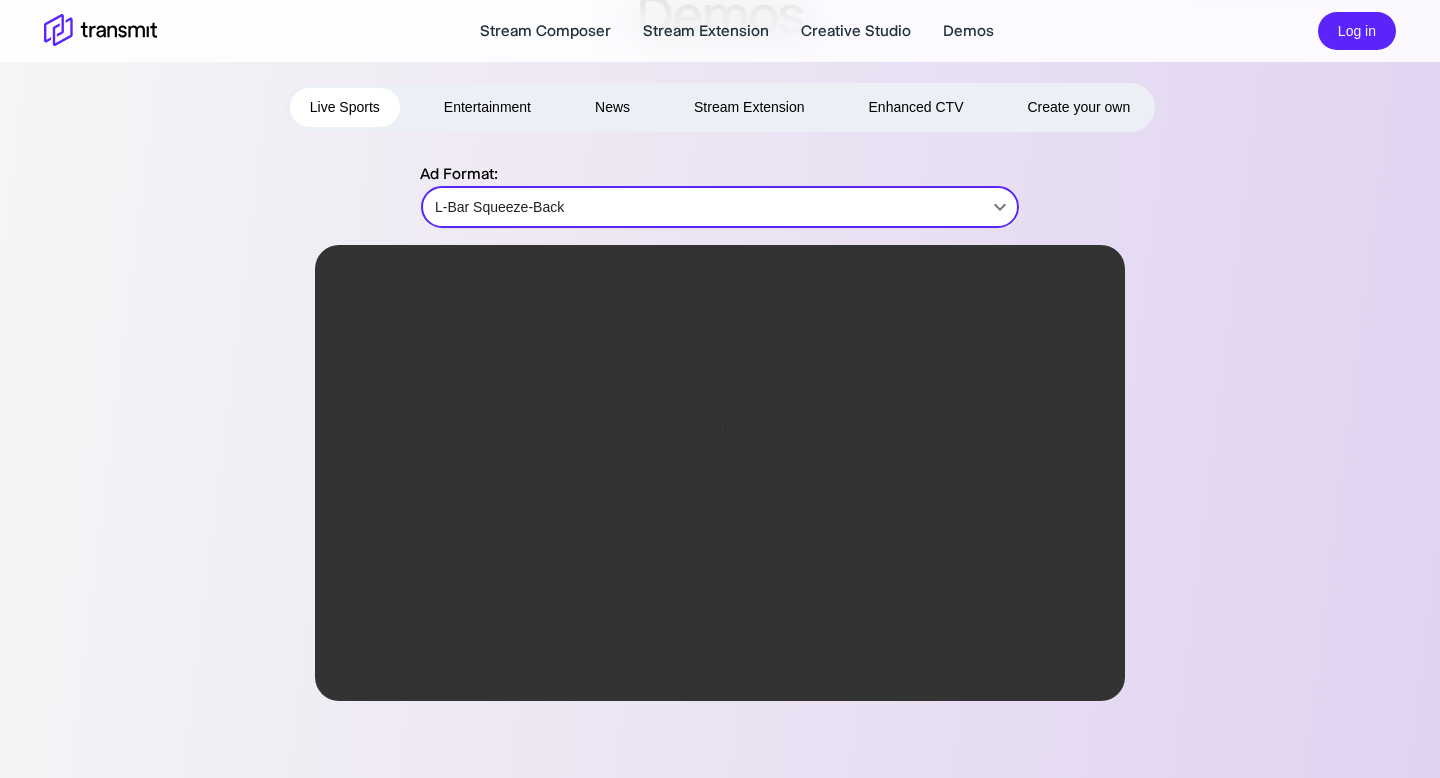 scroll, scrollTop: 89, scrollLeft: 0, axis: vertical 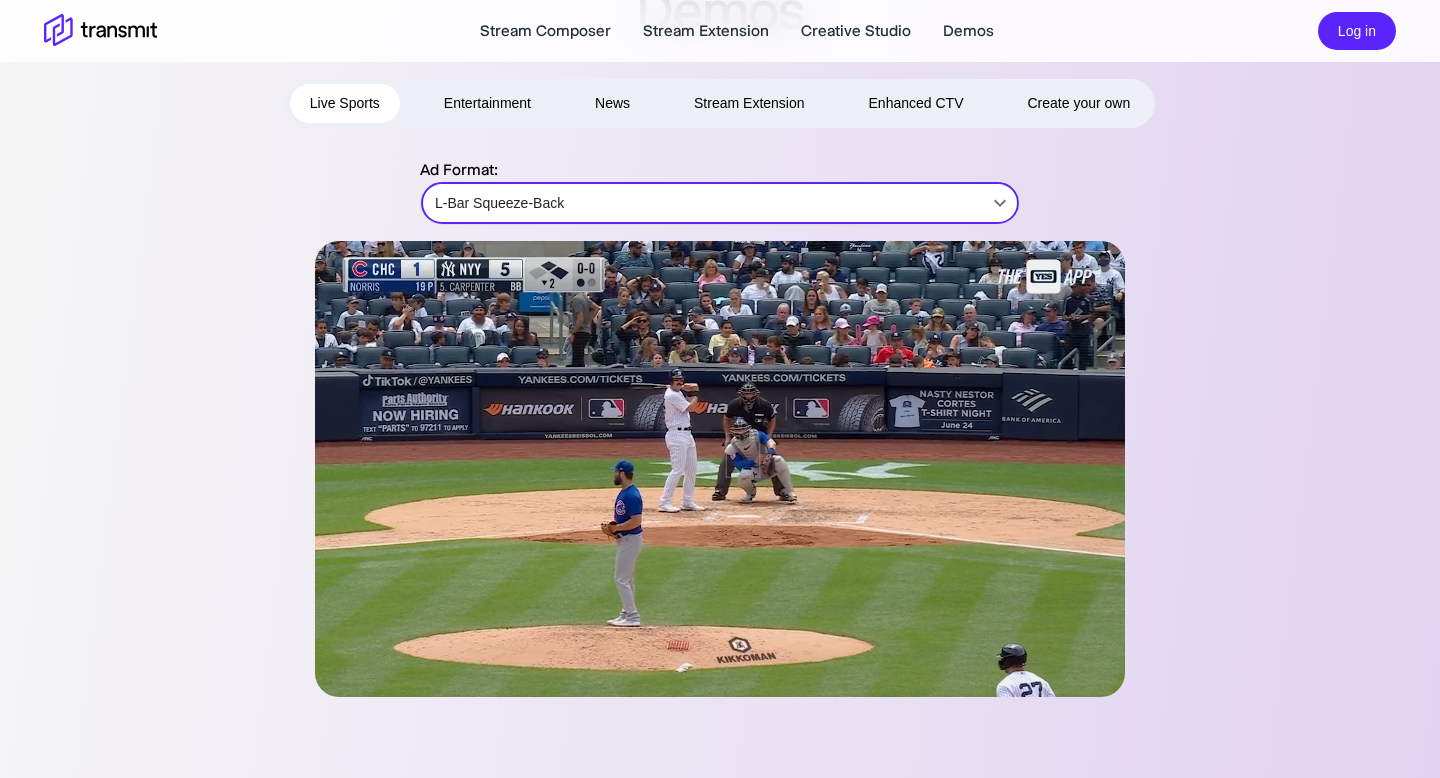 click on "Stream Composer Stream Extension Creative Studio Demos Log in Demos Live Sports Entertainment News Stream Extension Enhanced CTV Create your own Ad Format: L-Bar Squeeze-Back L-Bar Squeeze-Back ​ Product Stream Composer Stream Extension Creative Studio Demos Careers Press Request a Demo Contact Us Policies Privacy Policy Security Policy Follow Us X Instagram LinkedIn ©  2025  Transmit. All Rights Reserved. Site by   Wheelhouse." at bounding box center [720, 300] 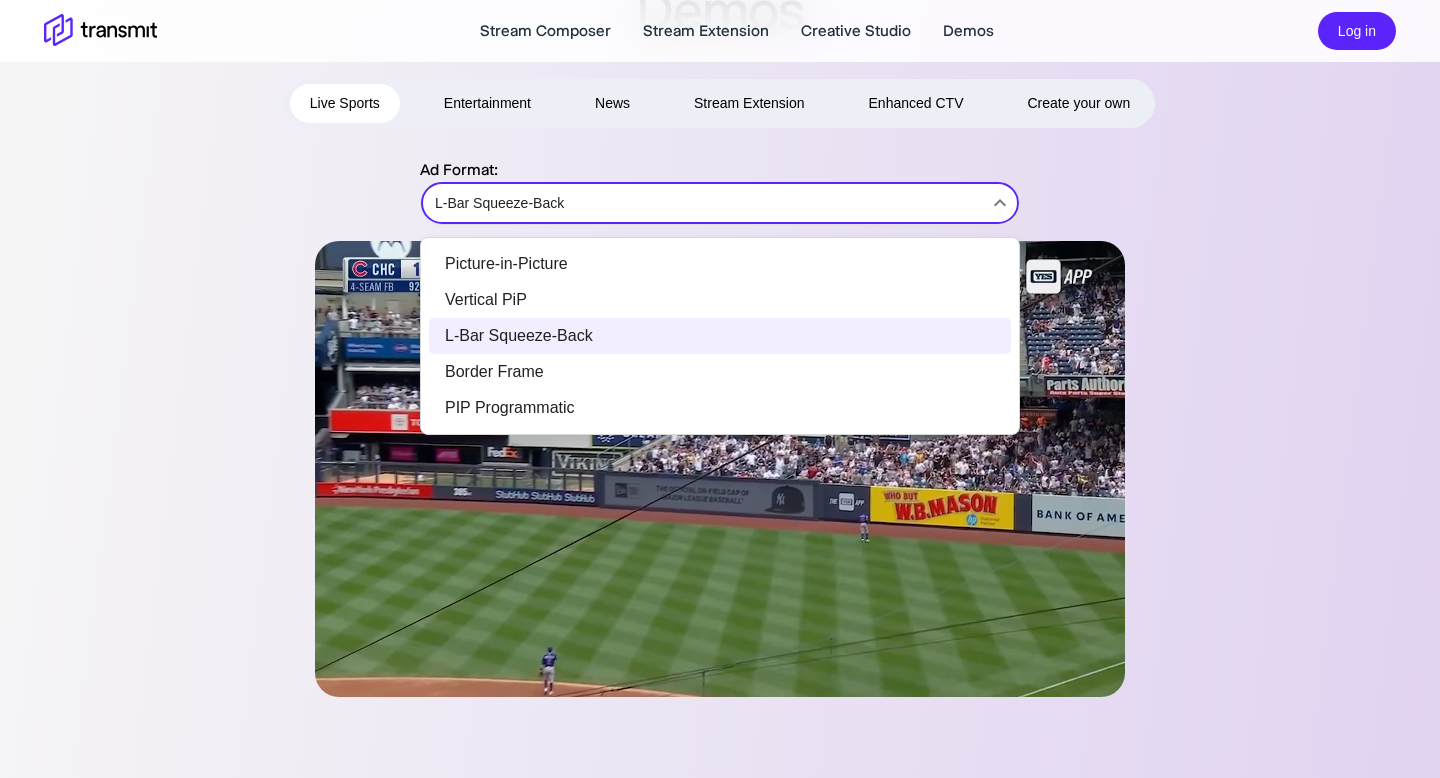 click on "Border Frame" at bounding box center (720, 372) 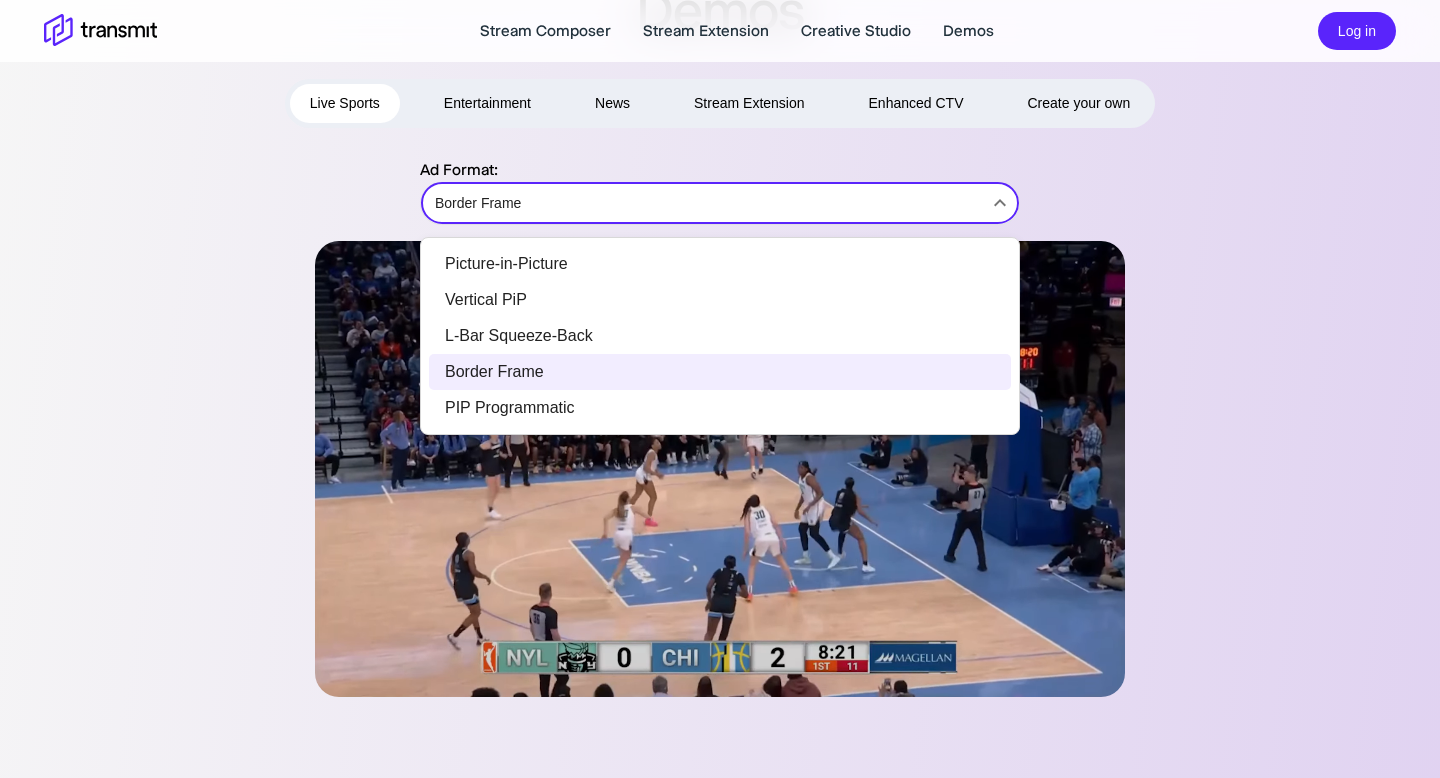 click on "Stream Composer Stream Extension Creative Studio Demos Log in Demos Live Sports Entertainment News Stream Extension Enhanced CTV Create your own Ad Format: Border Frame Border Frame ​ Product Stream Composer Stream Extension Creative Studio Demos Careers Press Request a Demo Contact Us Policies Privacy Policy Security Policy Follow Us X Instagram LinkedIn ©  2025  Transmit. All Rights Reserved. Site by   Wheelhouse.
Picture-in-Picture Vertical PiP L-Bar Squeeze-Back Border Frame PIP Programmatic" at bounding box center [720, 300] 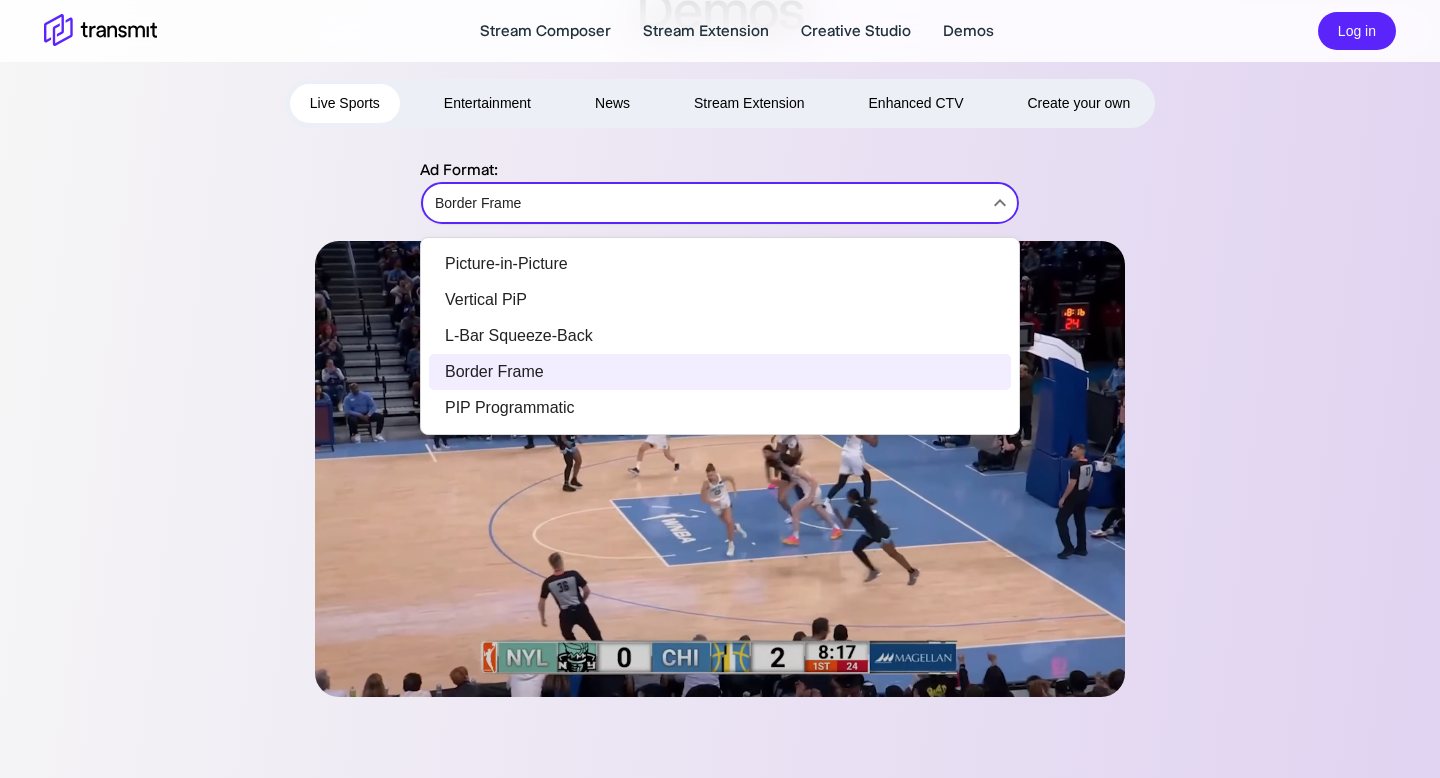 click on "PIP Programmatic" at bounding box center [720, 408] 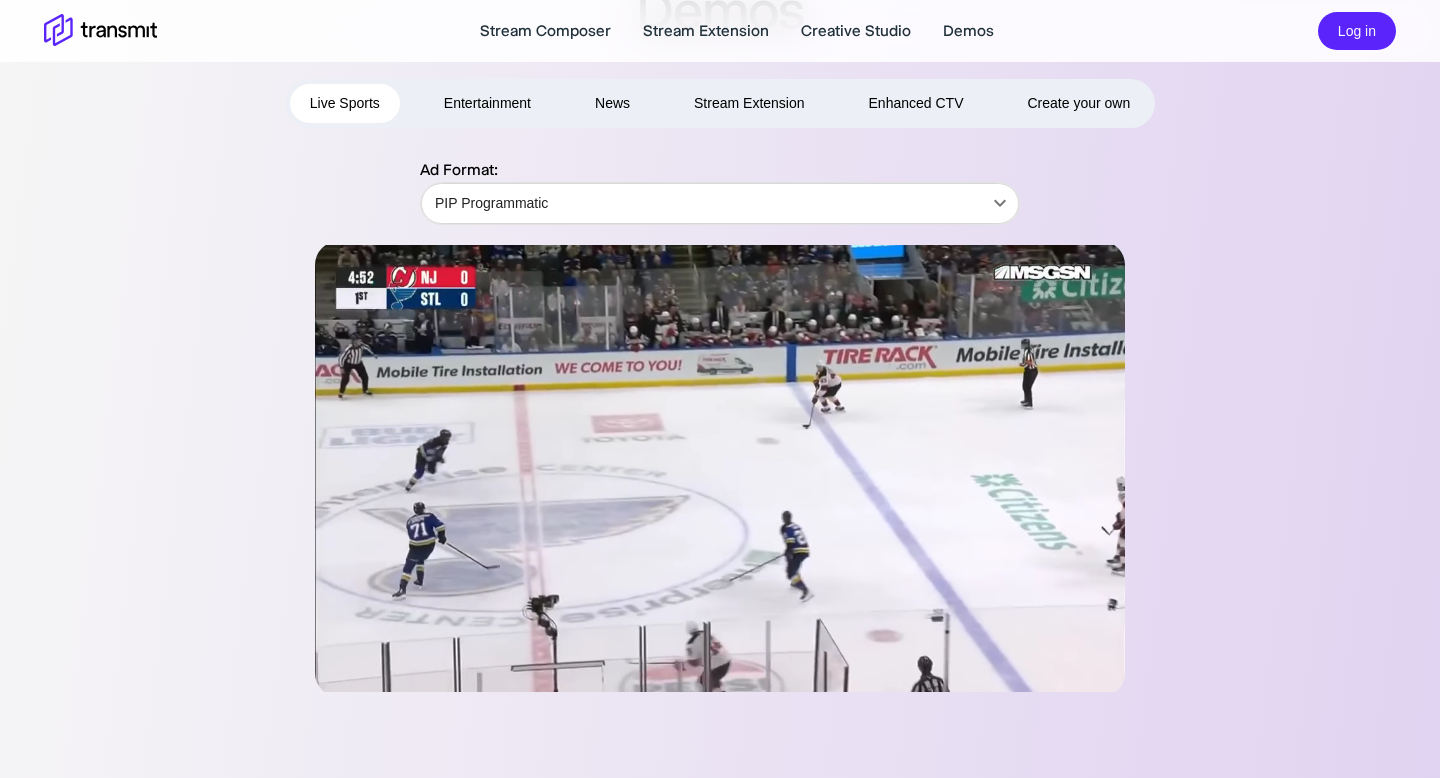 click on "Entertainment" at bounding box center [487, 103] 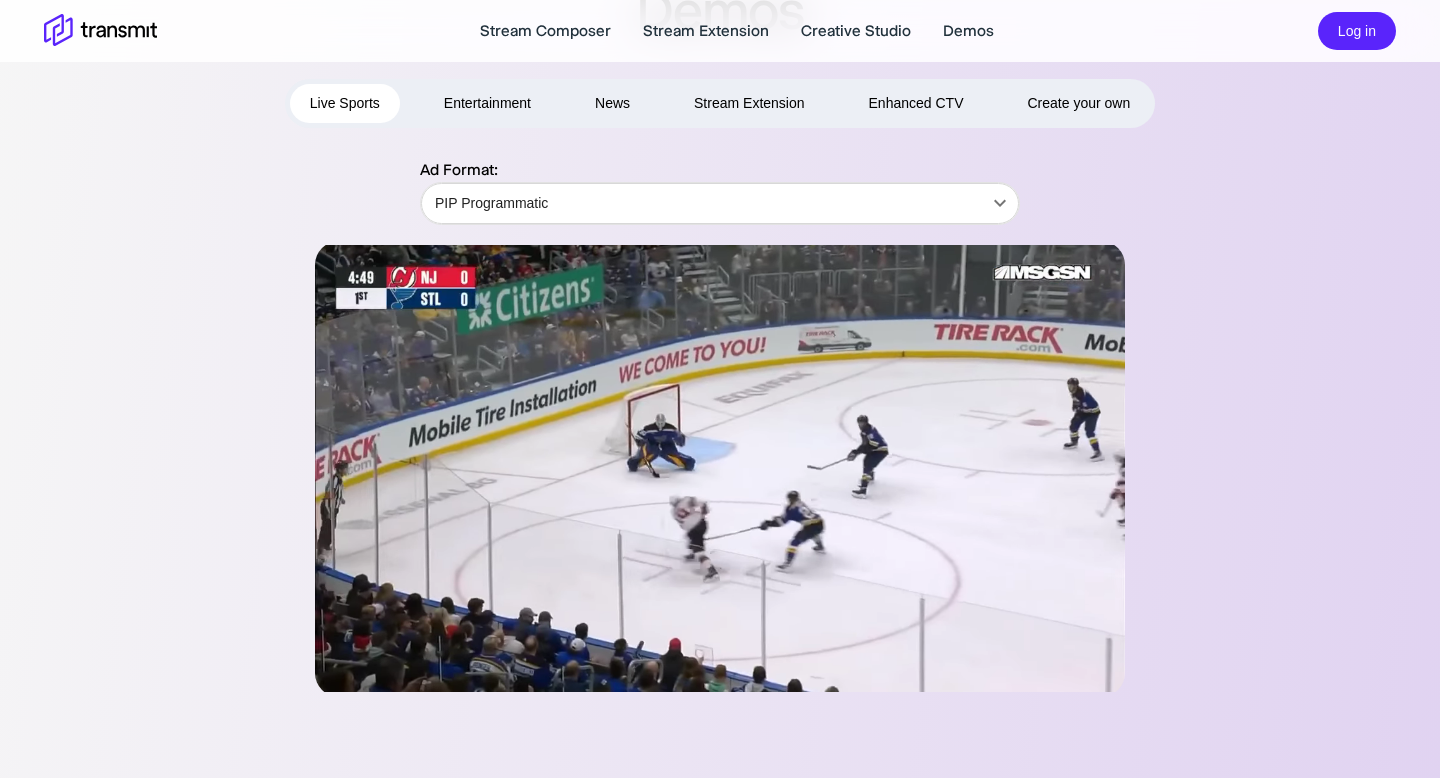 type on "Sponsored Overlay" 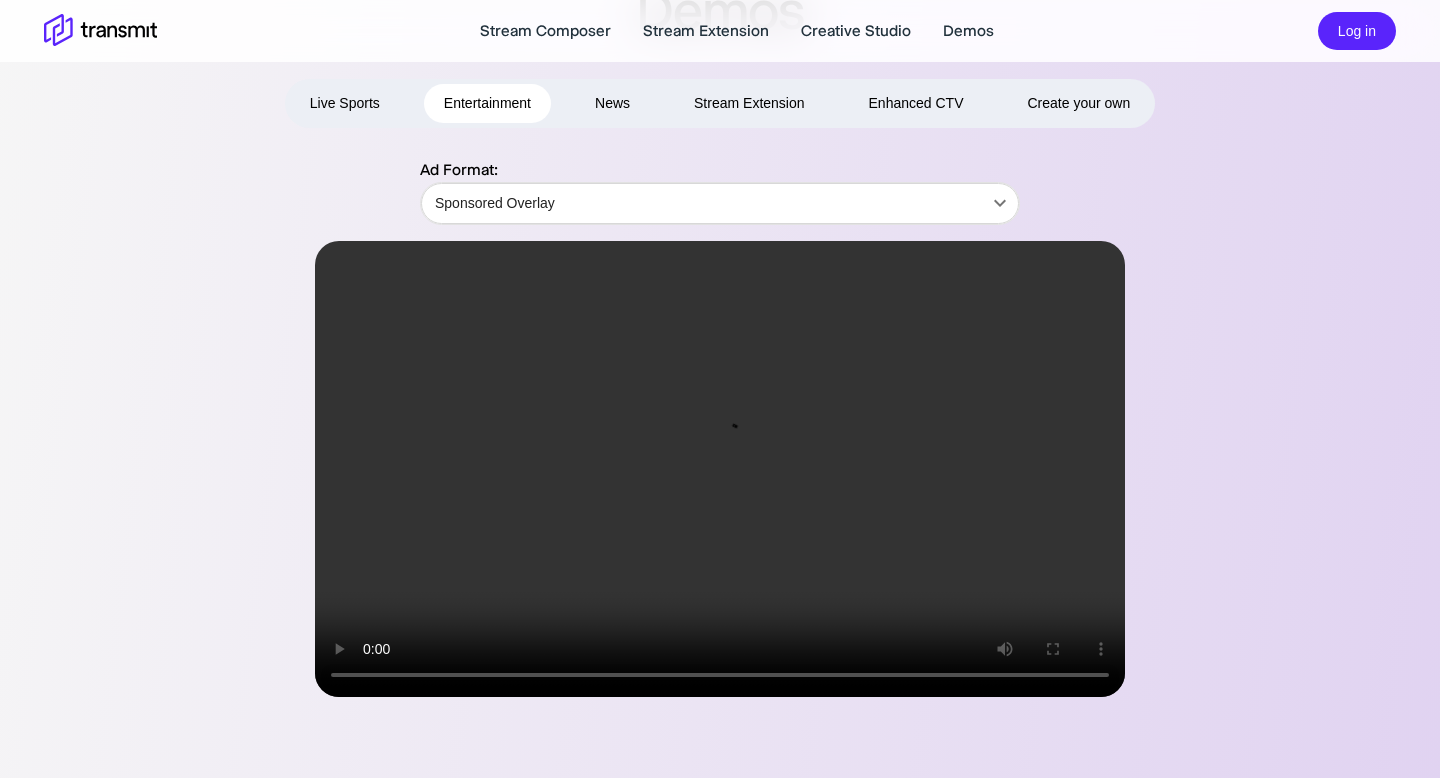scroll, scrollTop: 0, scrollLeft: 0, axis: both 